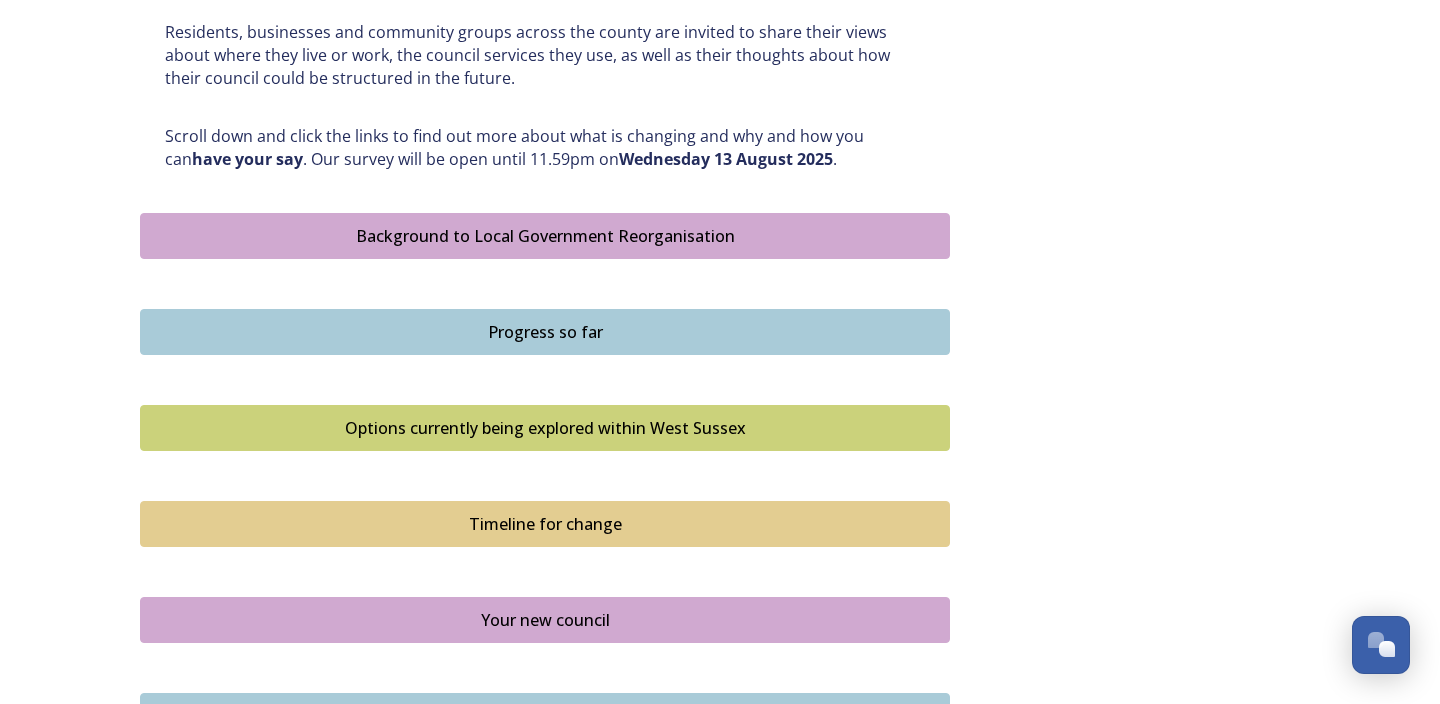 scroll, scrollTop: 996, scrollLeft: 0, axis: vertical 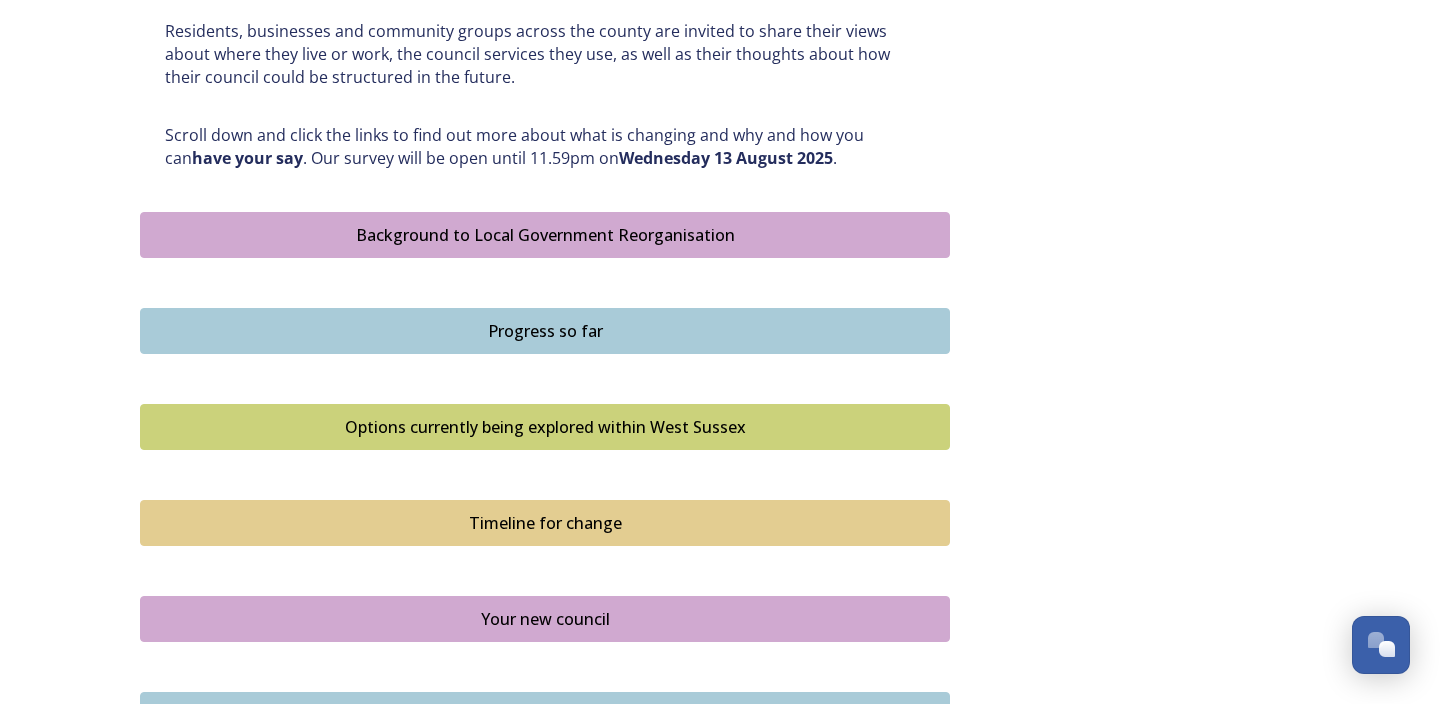 click on "Options currently being explored within West Sussex" at bounding box center [545, 427] 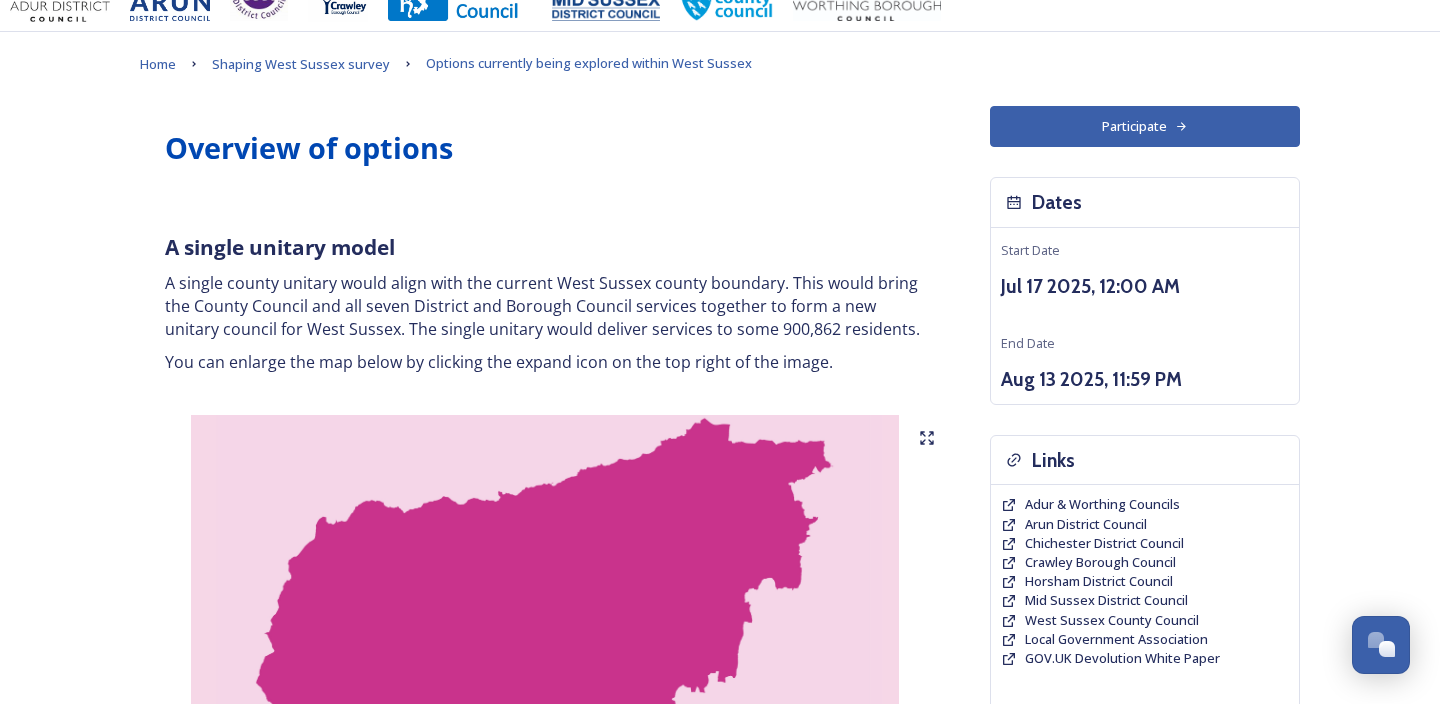 scroll, scrollTop: 52, scrollLeft: 0, axis: vertical 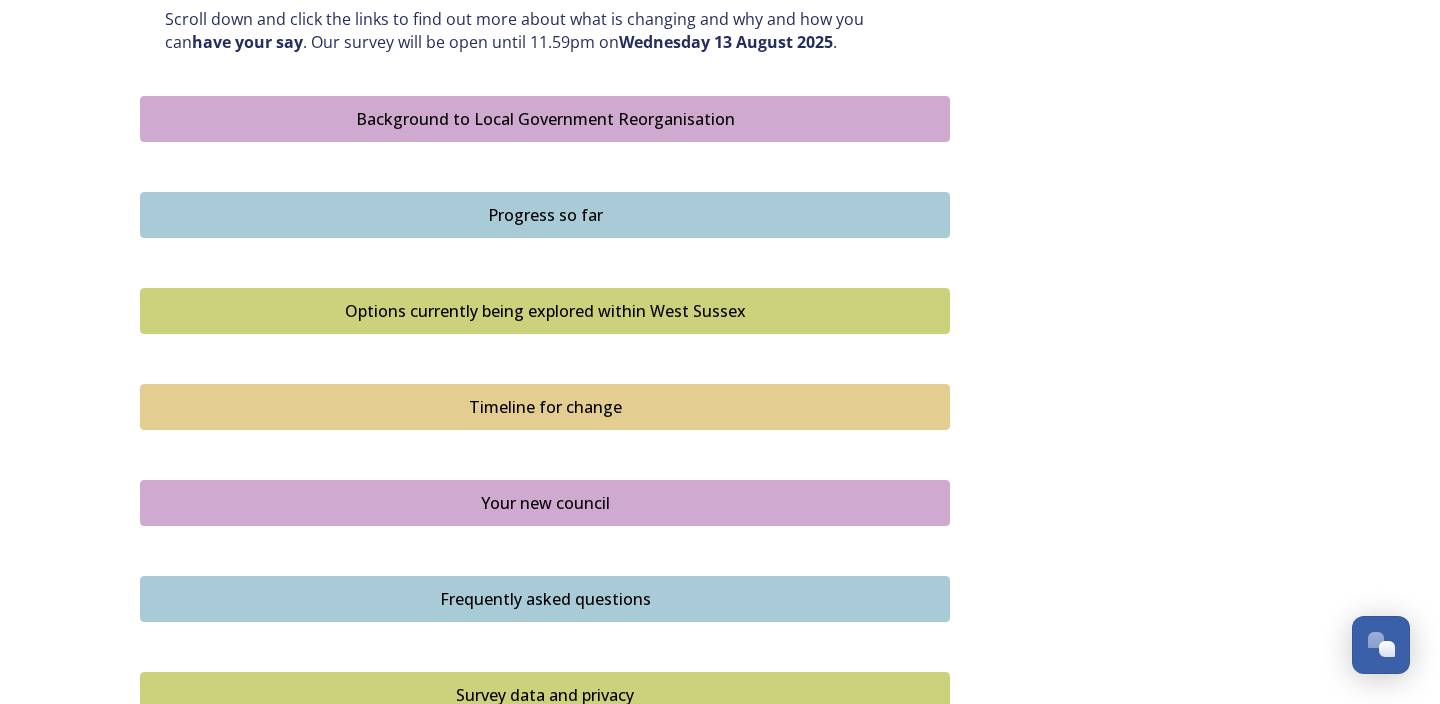 click on "Timeline for change" at bounding box center (545, 407) 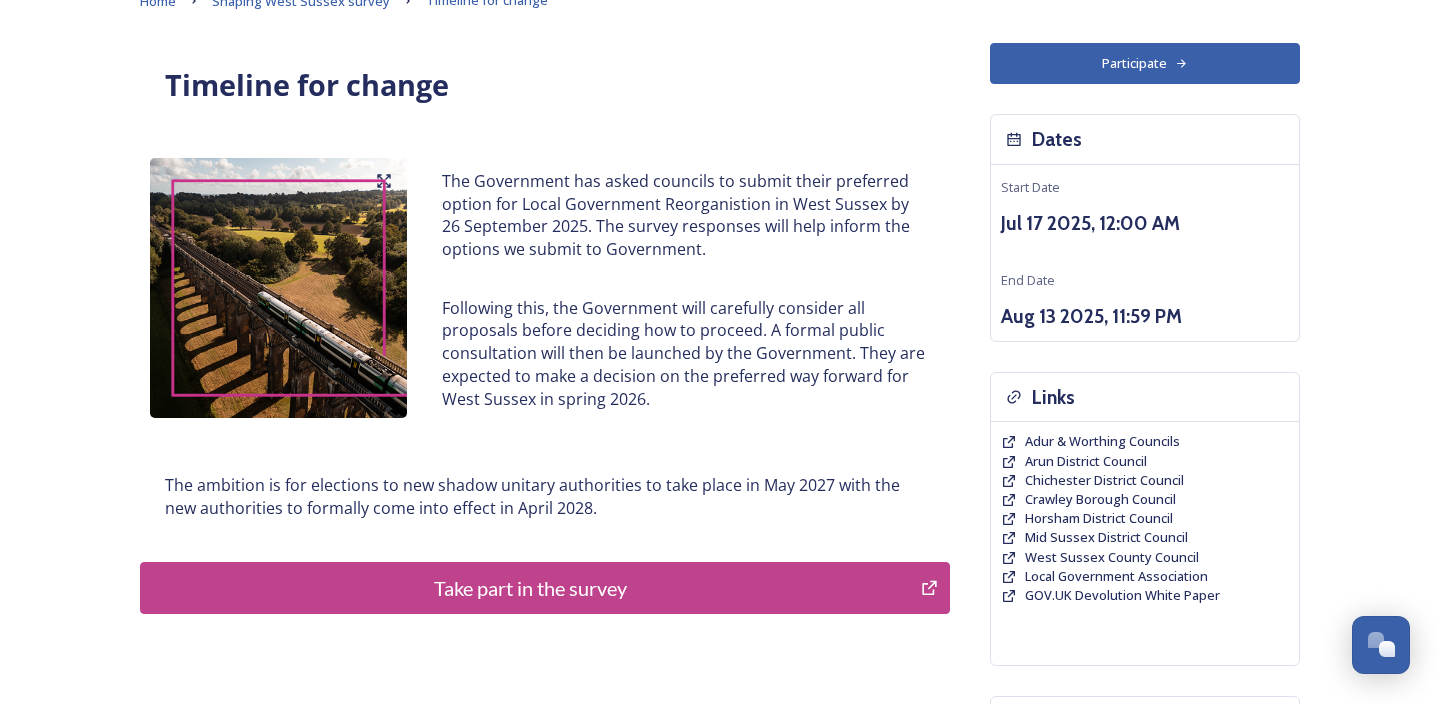 scroll, scrollTop: 150, scrollLeft: 0, axis: vertical 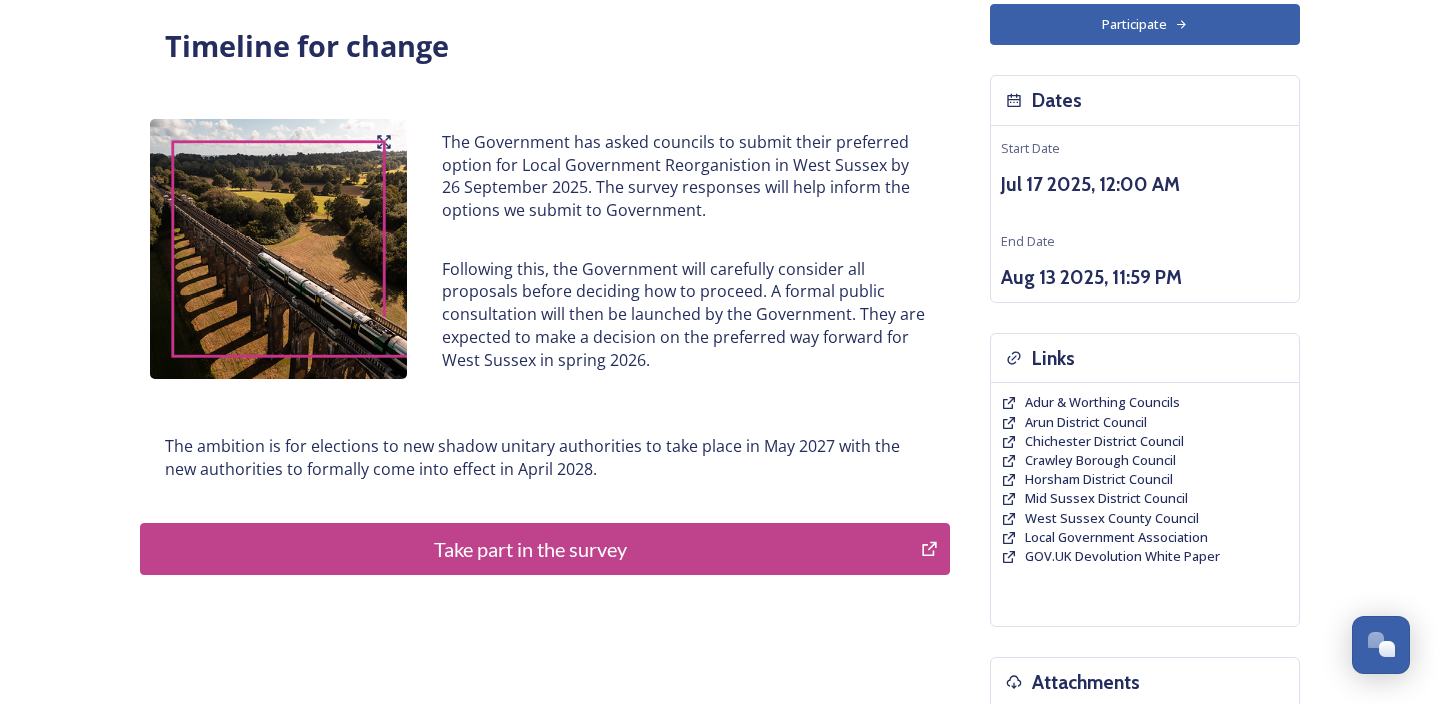 click on "Take part in the survey" at bounding box center [530, 549] 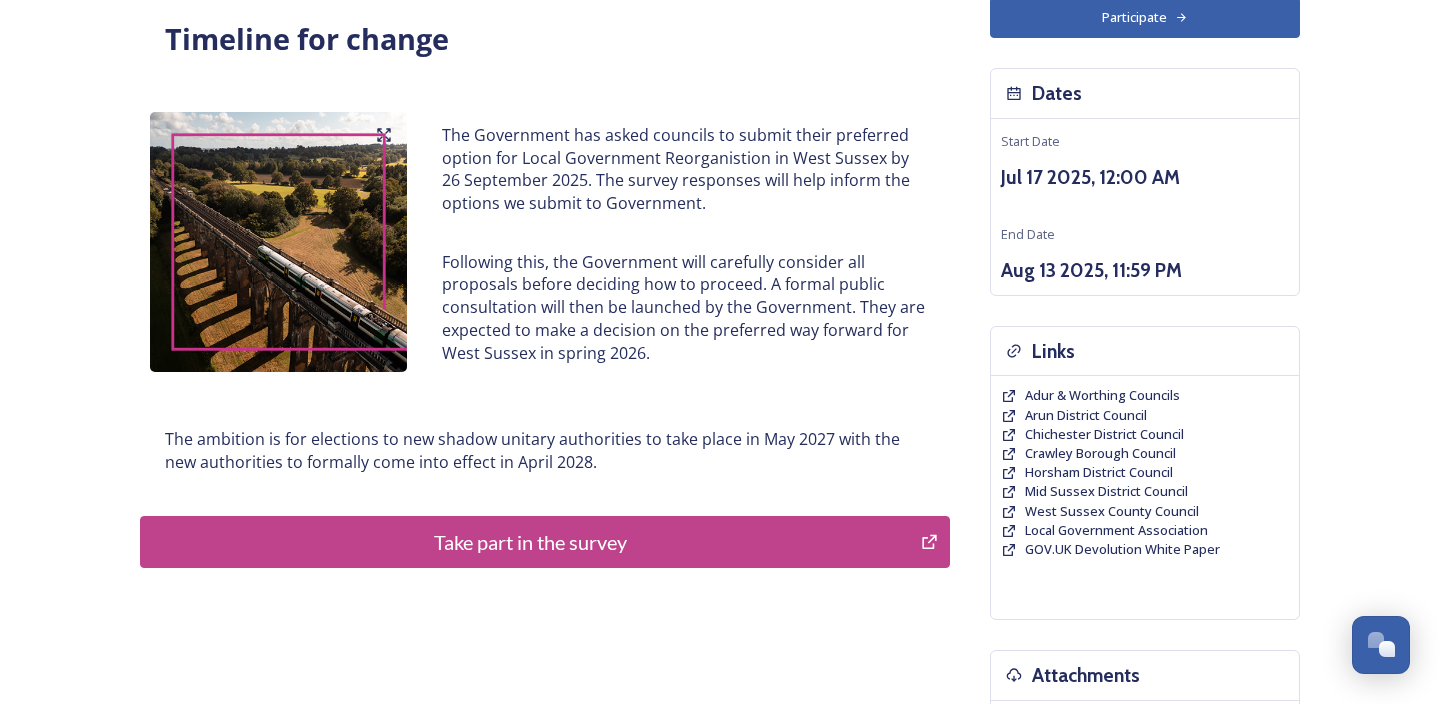 scroll, scrollTop: 0, scrollLeft: 0, axis: both 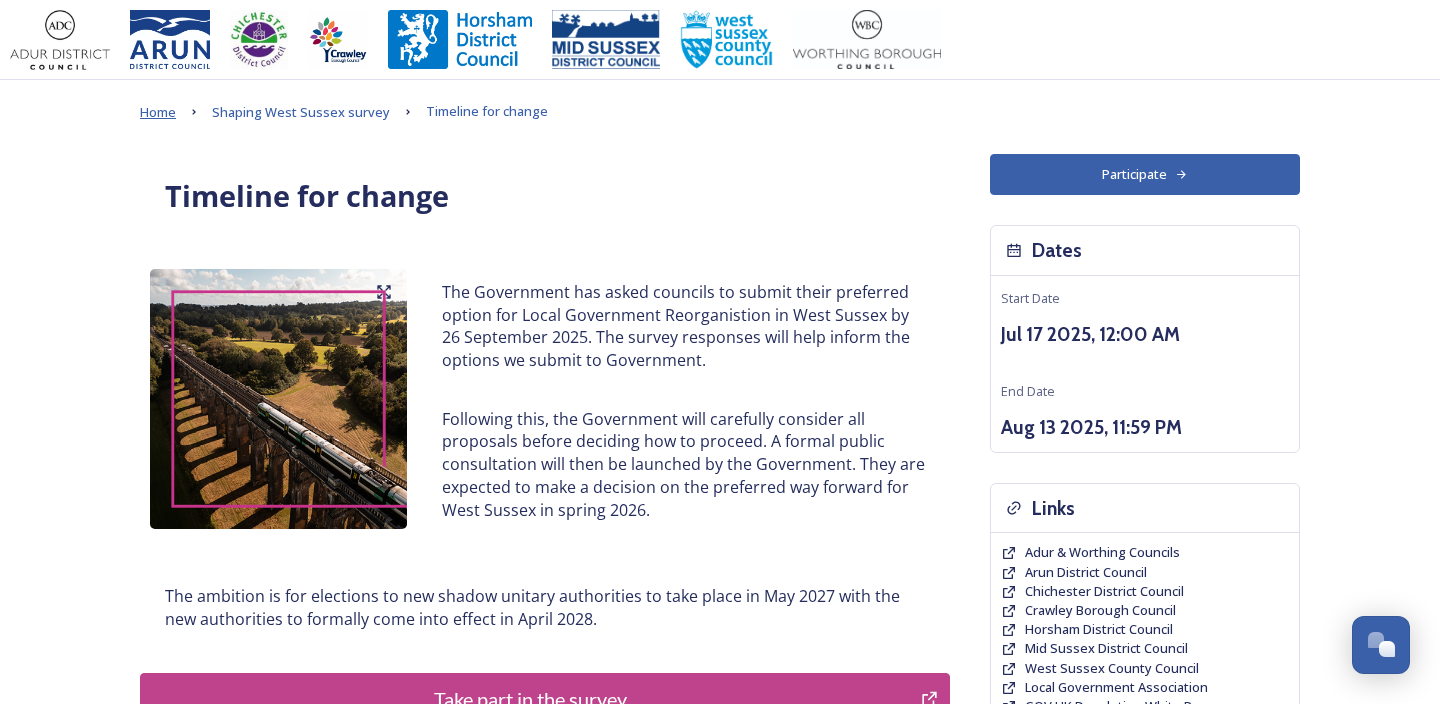 click on "Home" at bounding box center (158, 112) 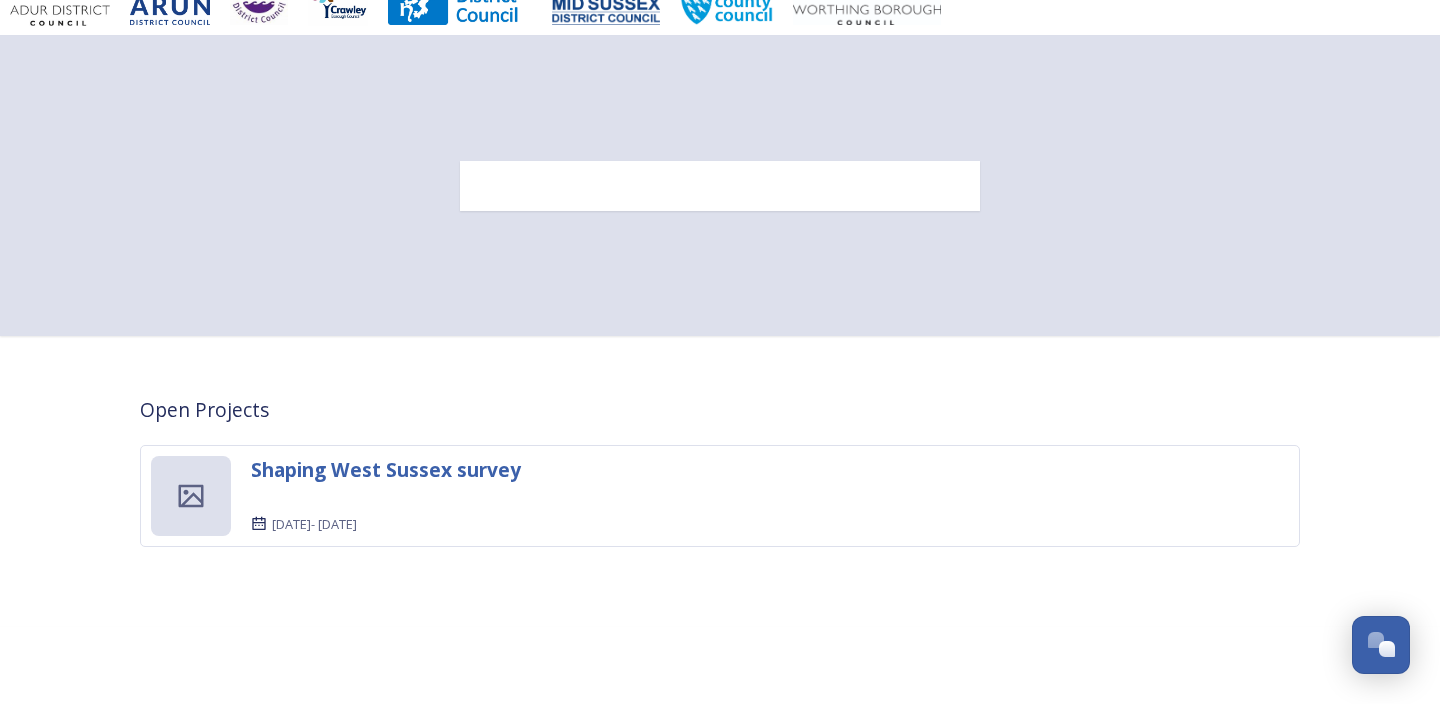 scroll, scrollTop: 67, scrollLeft: 0, axis: vertical 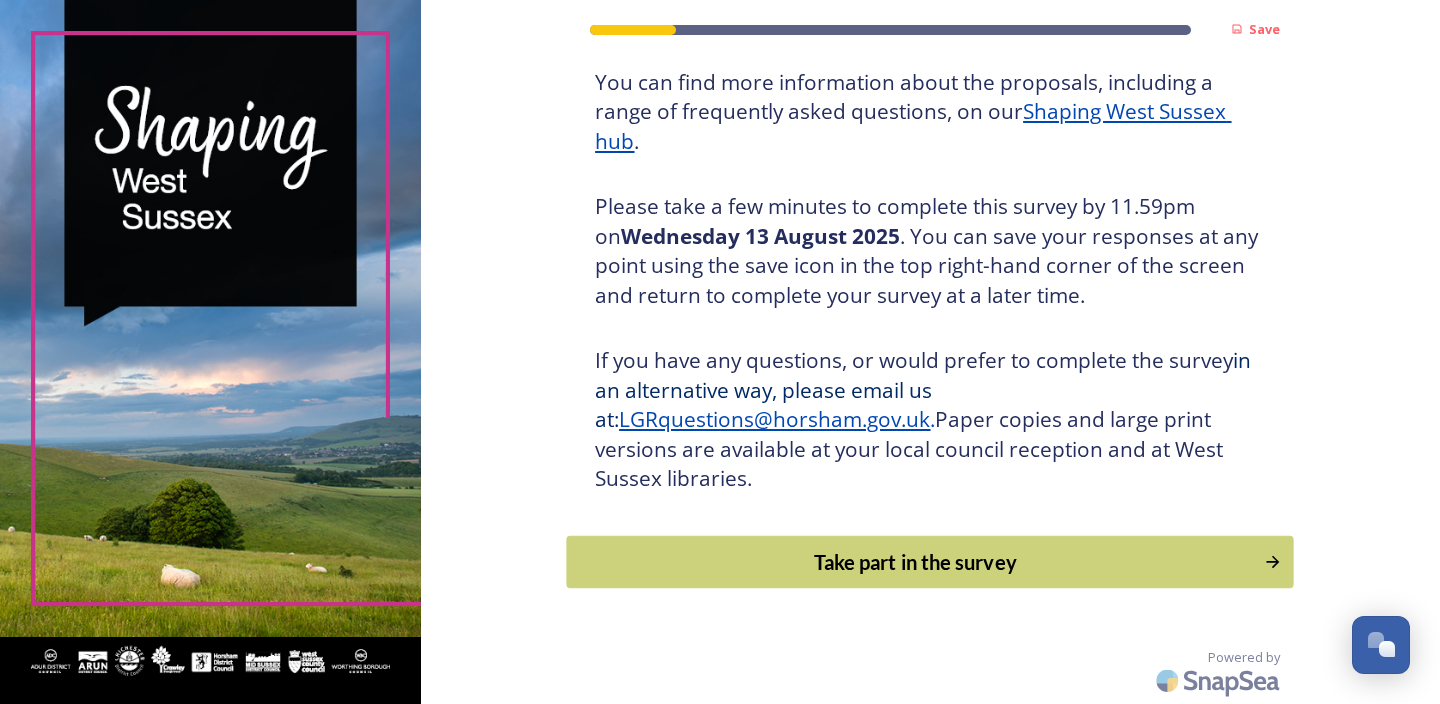 click on "Take part in the survey" at bounding box center (916, 562) 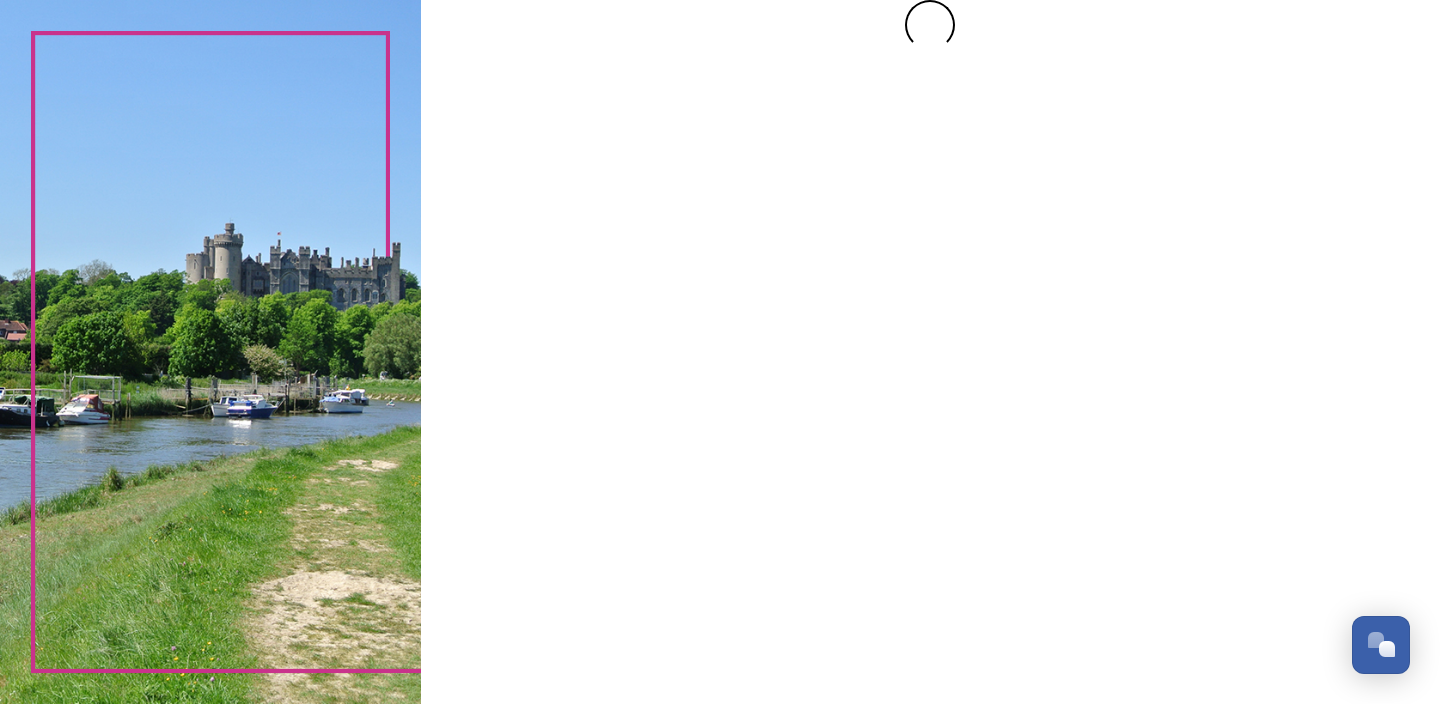 scroll, scrollTop: 0, scrollLeft: 0, axis: both 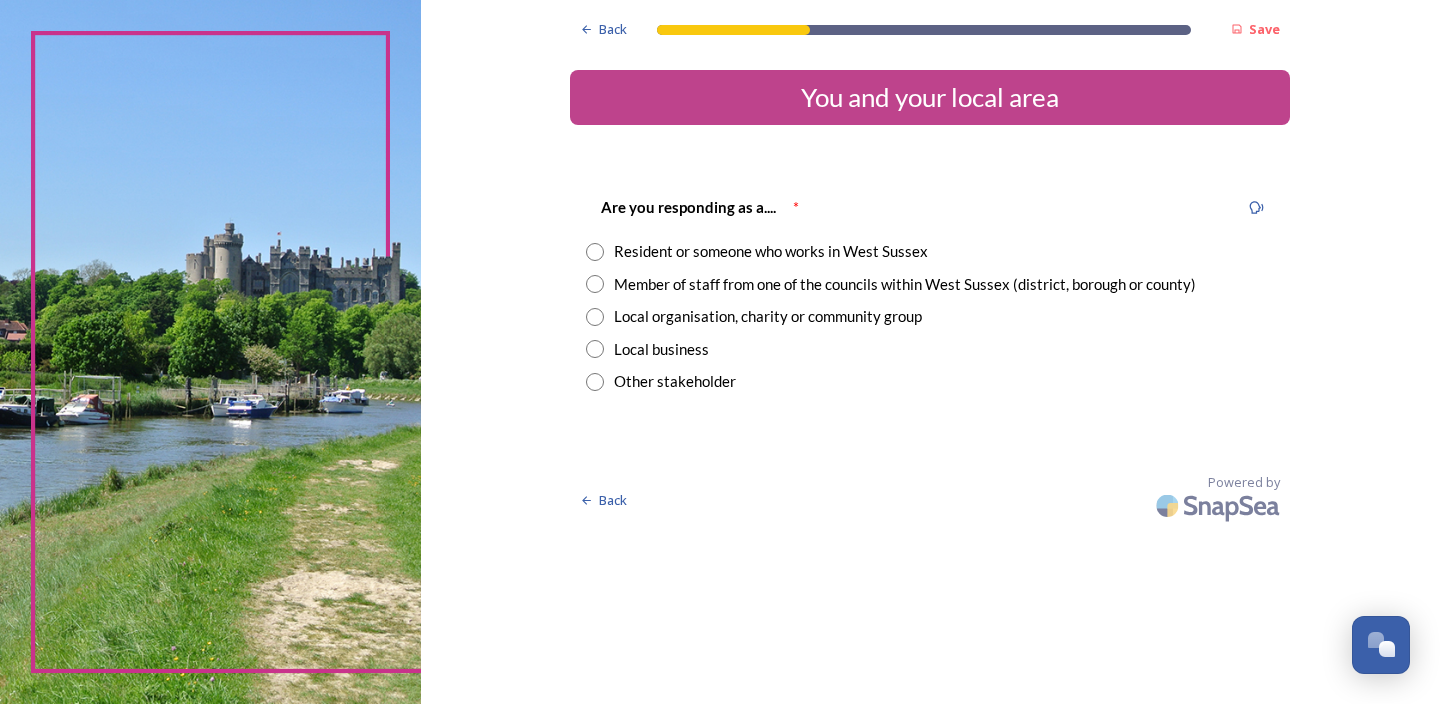 click at bounding box center [595, 382] 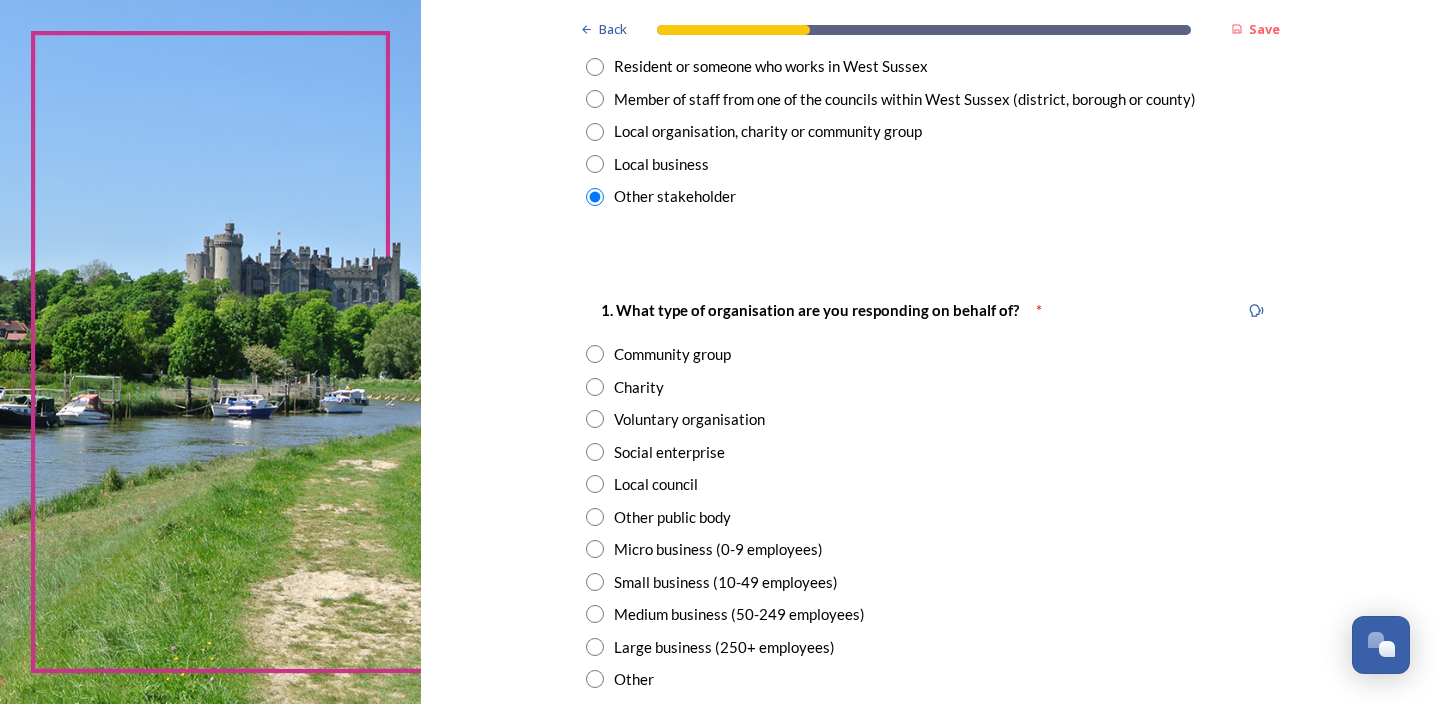 scroll, scrollTop: 203, scrollLeft: 0, axis: vertical 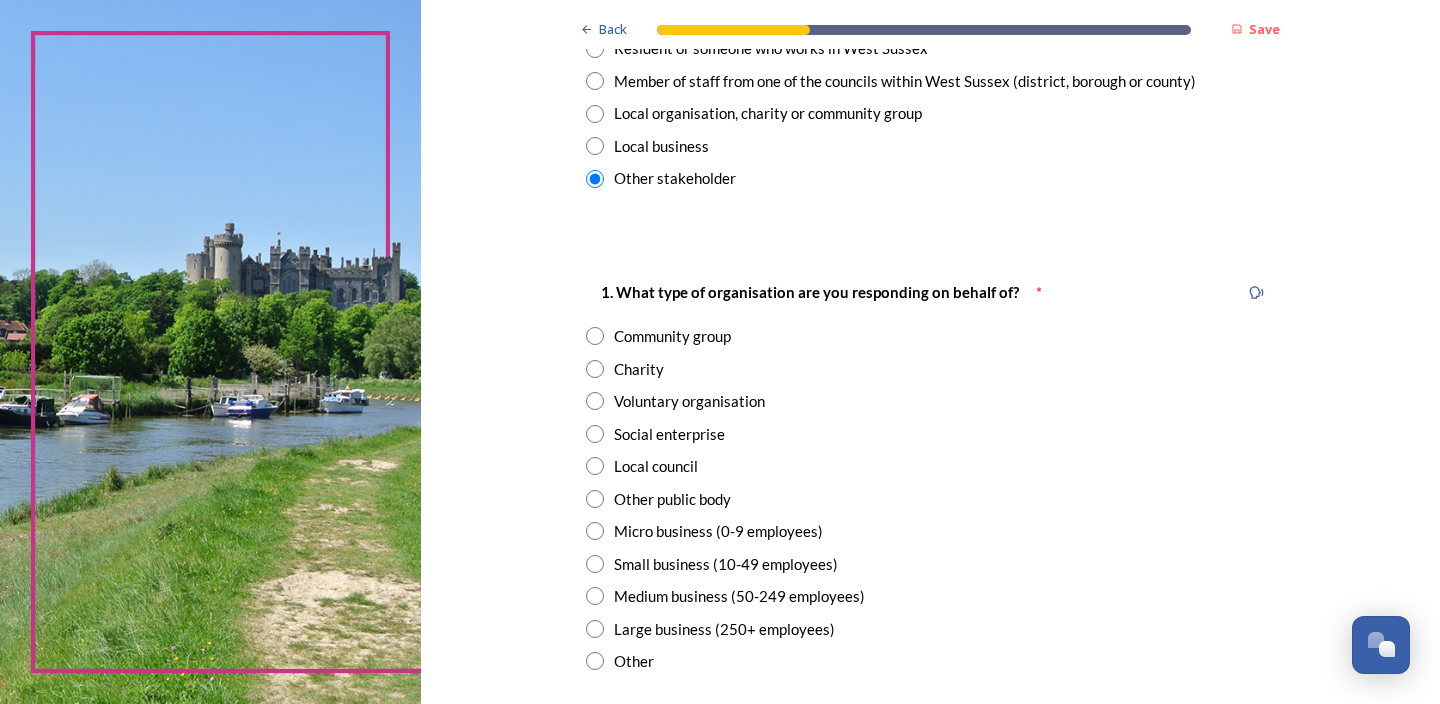 click at bounding box center [595, 531] 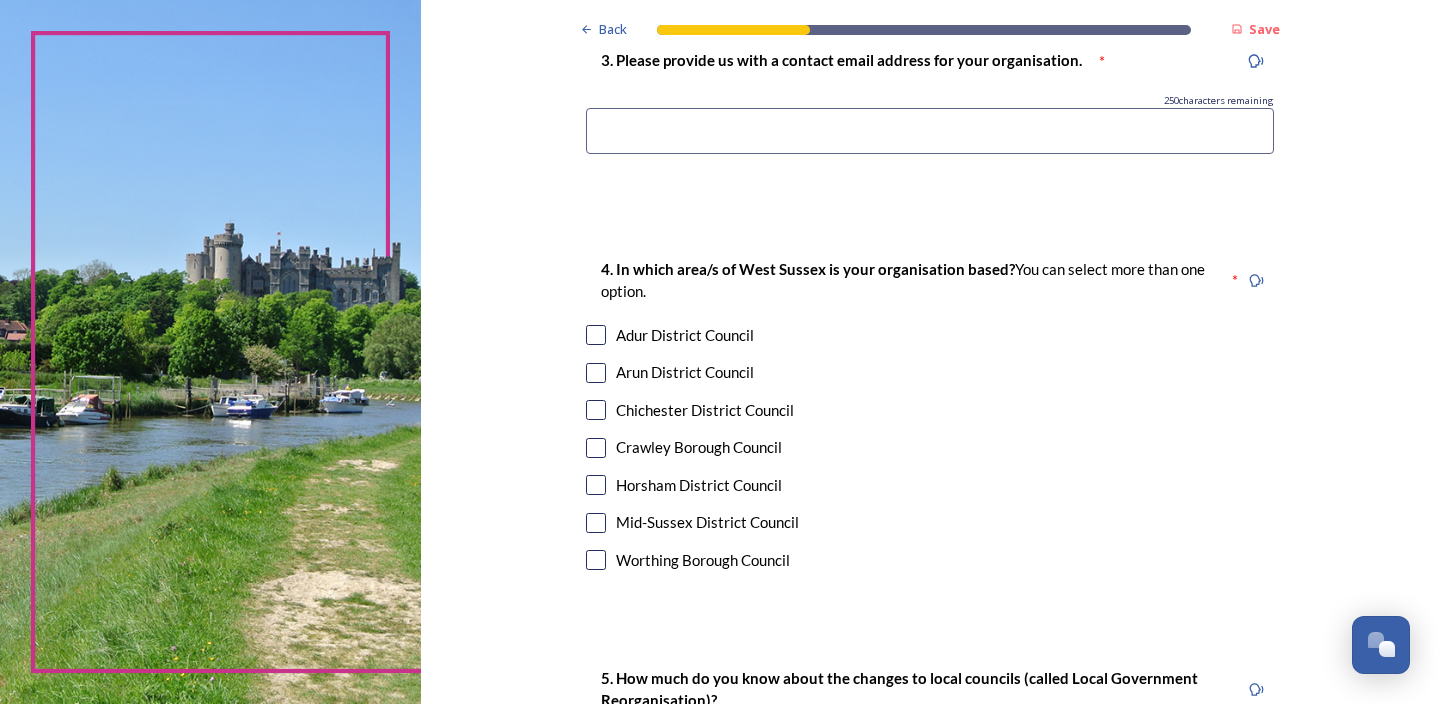 scroll, scrollTop: 1115, scrollLeft: 0, axis: vertical 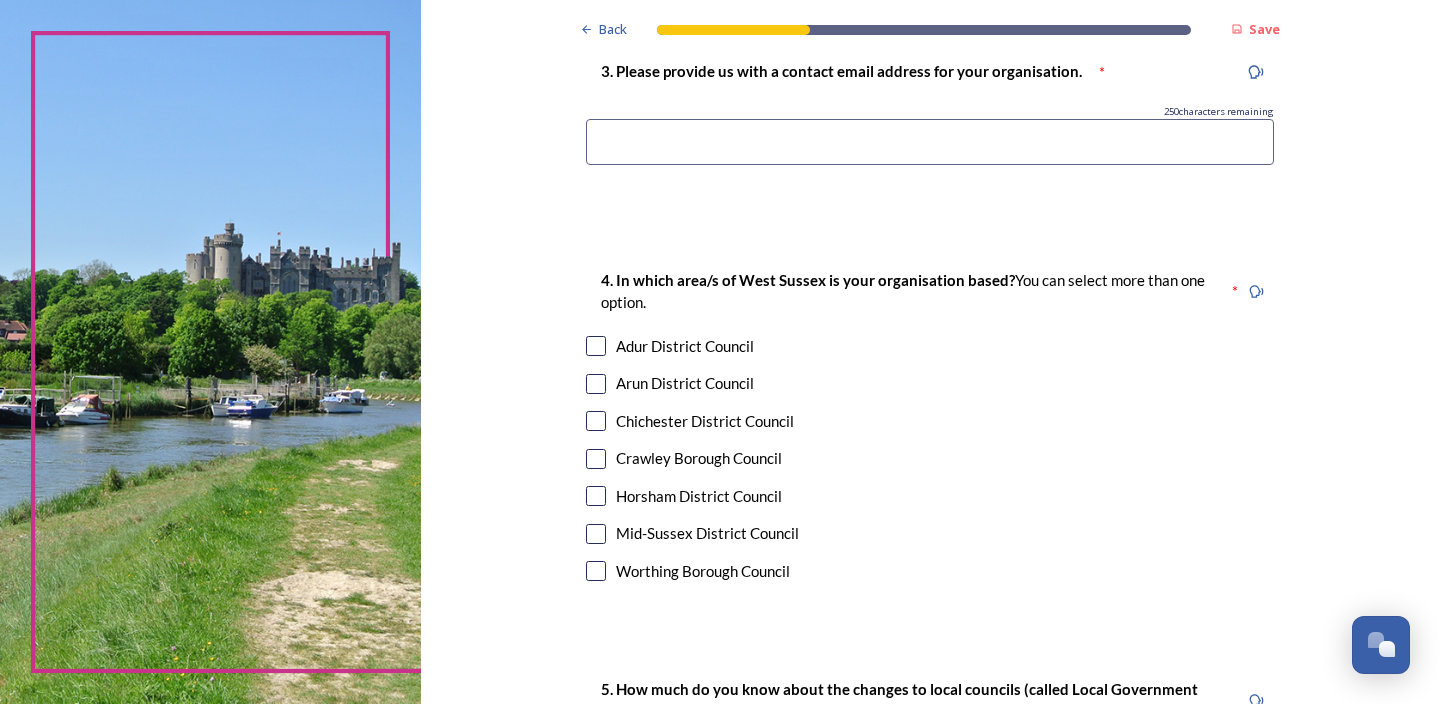 click at bounding box center (596, 571) 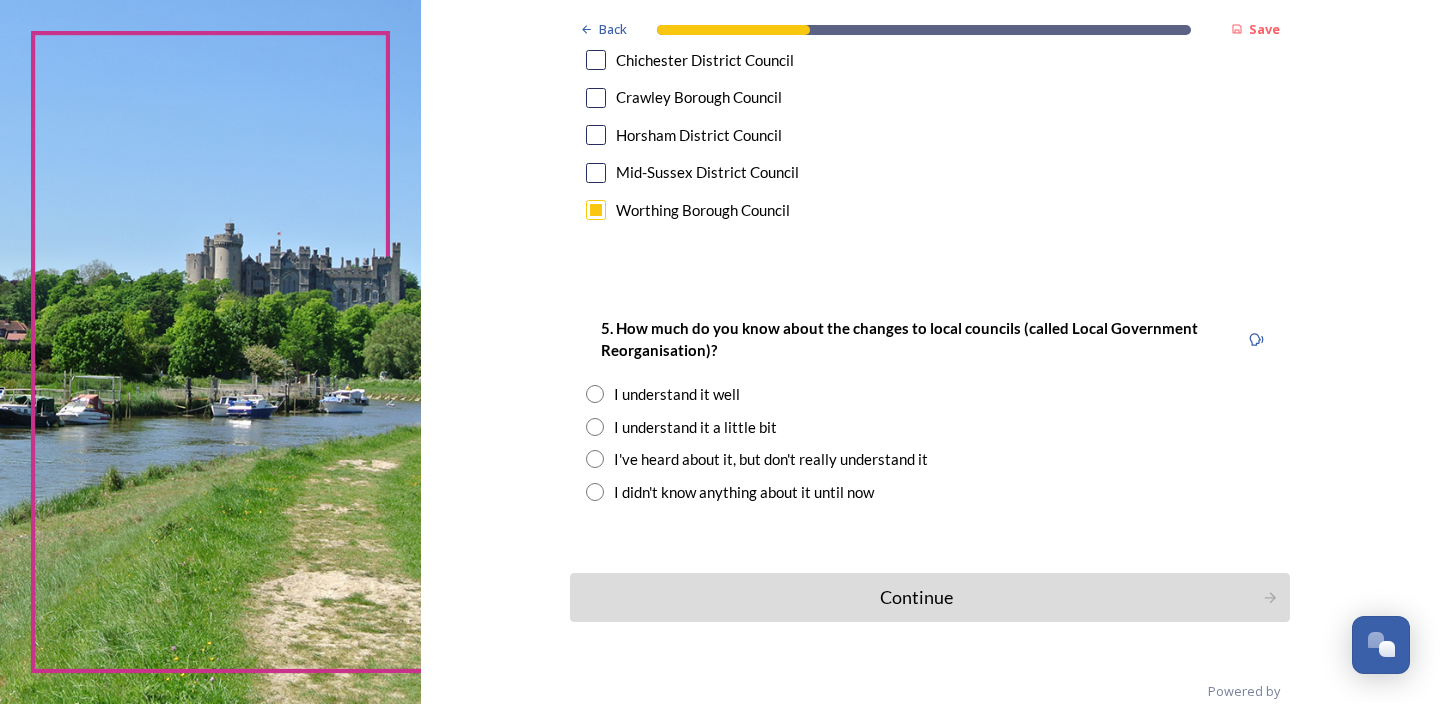 scroll, scrollTop: 1496, scrollLeft: 0, axis: vertical 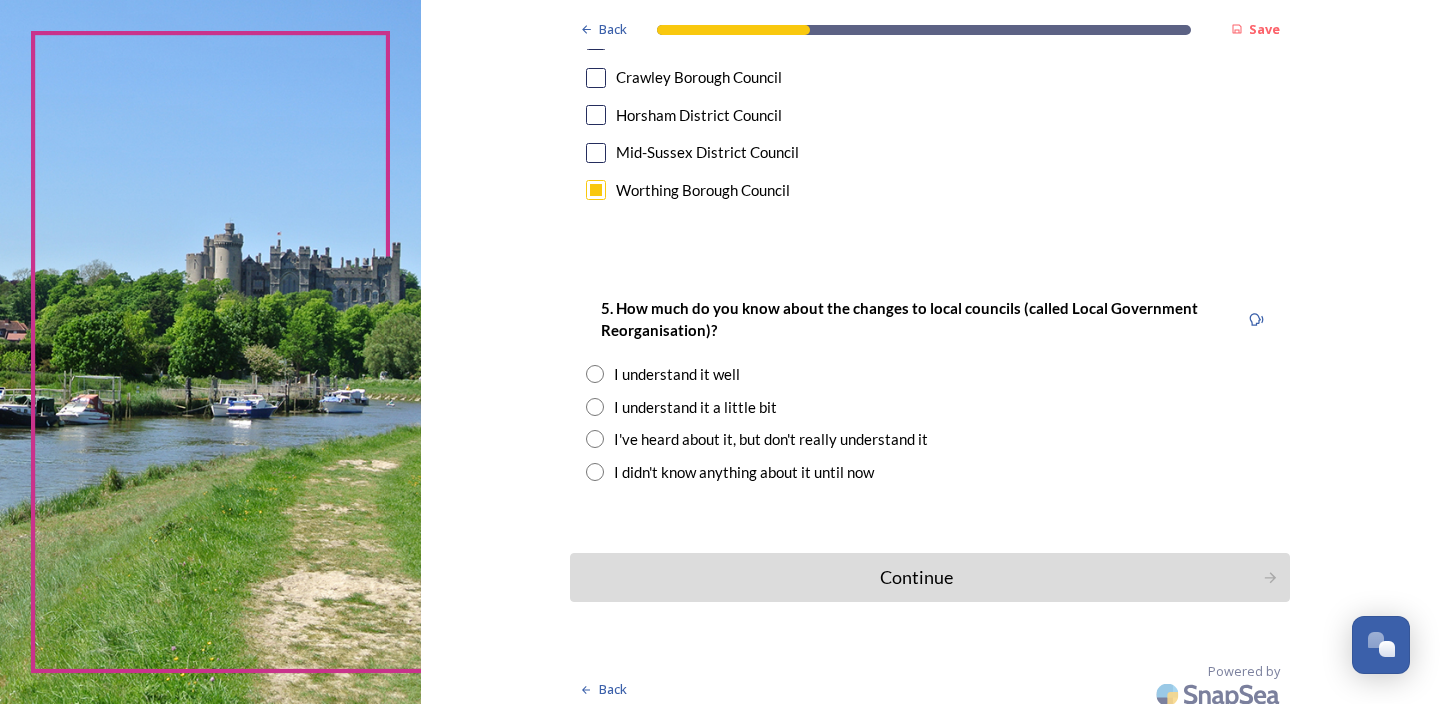 click at bounding box center [595, 407] 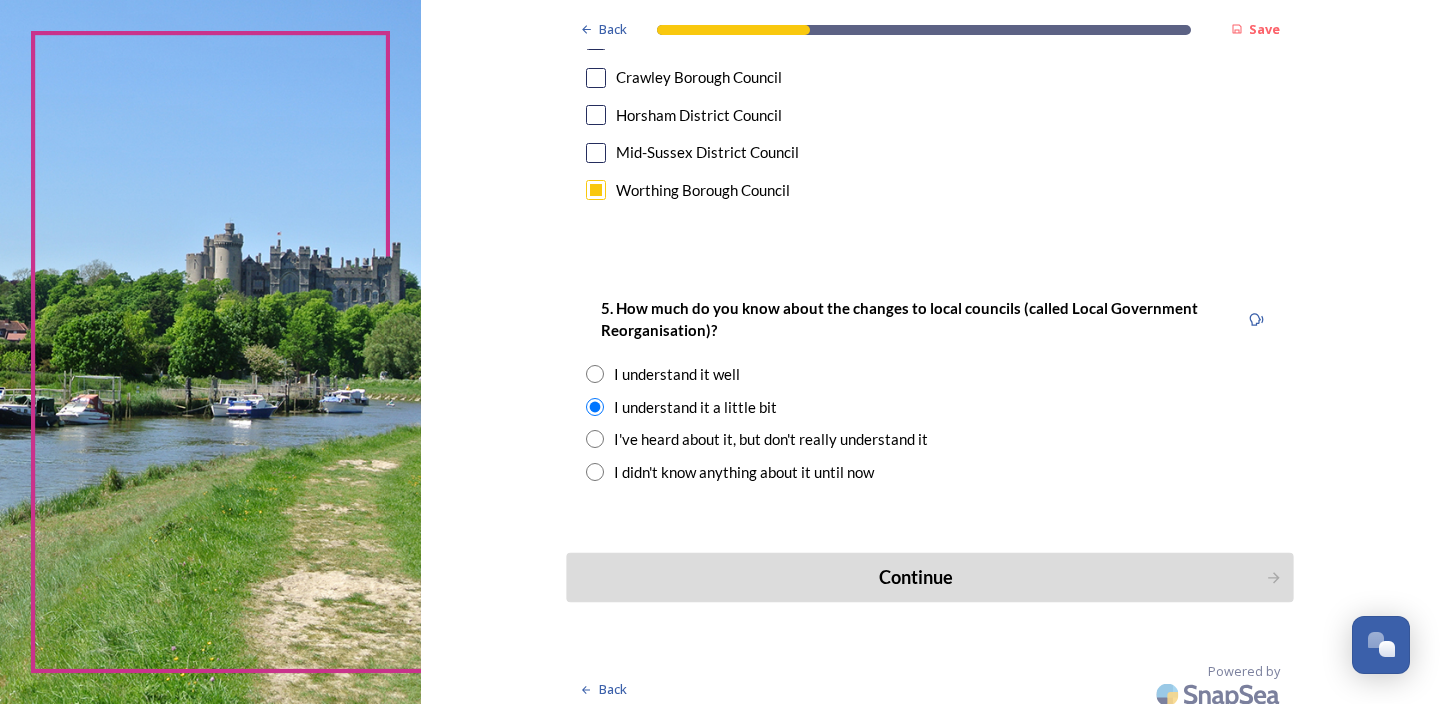 click on "Continue" at bounding box center (916, 577) 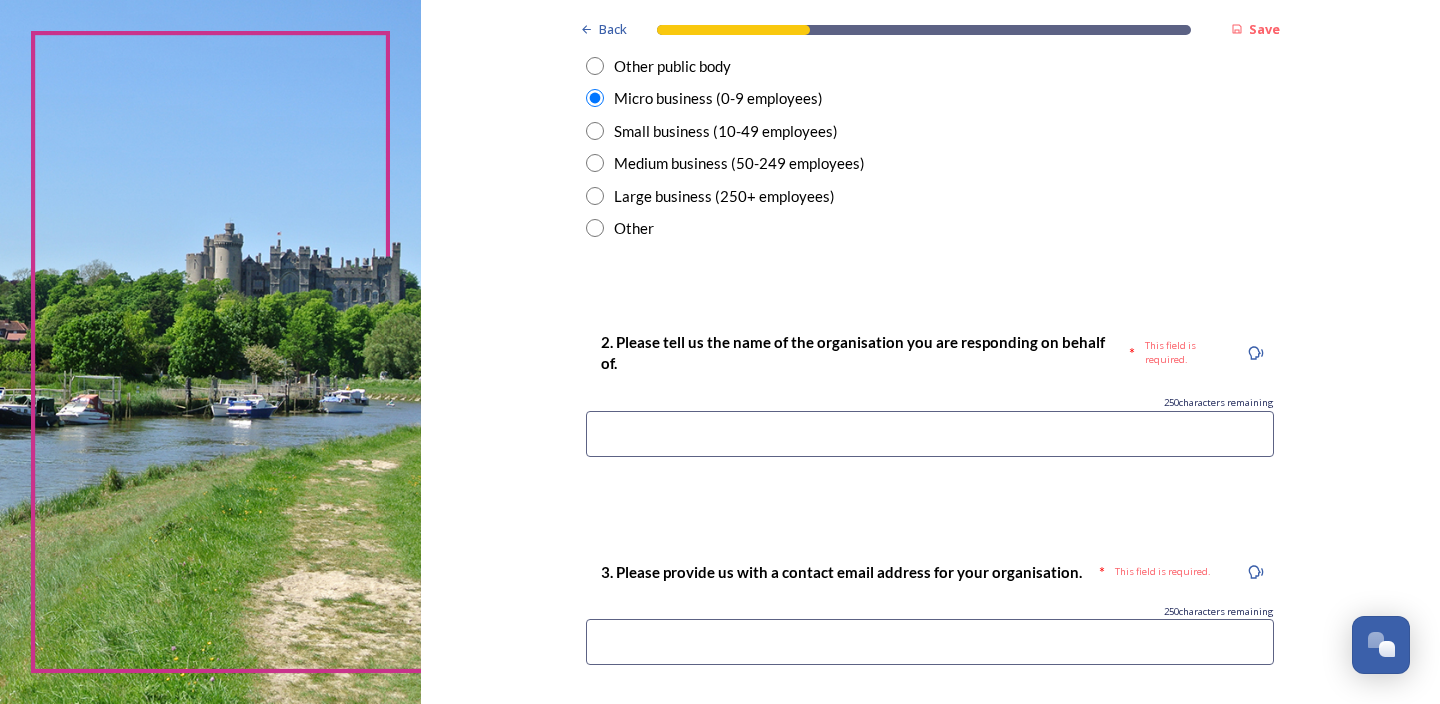 scroll, scrollTop: 639, scrollLeft: 0, axis: vertical 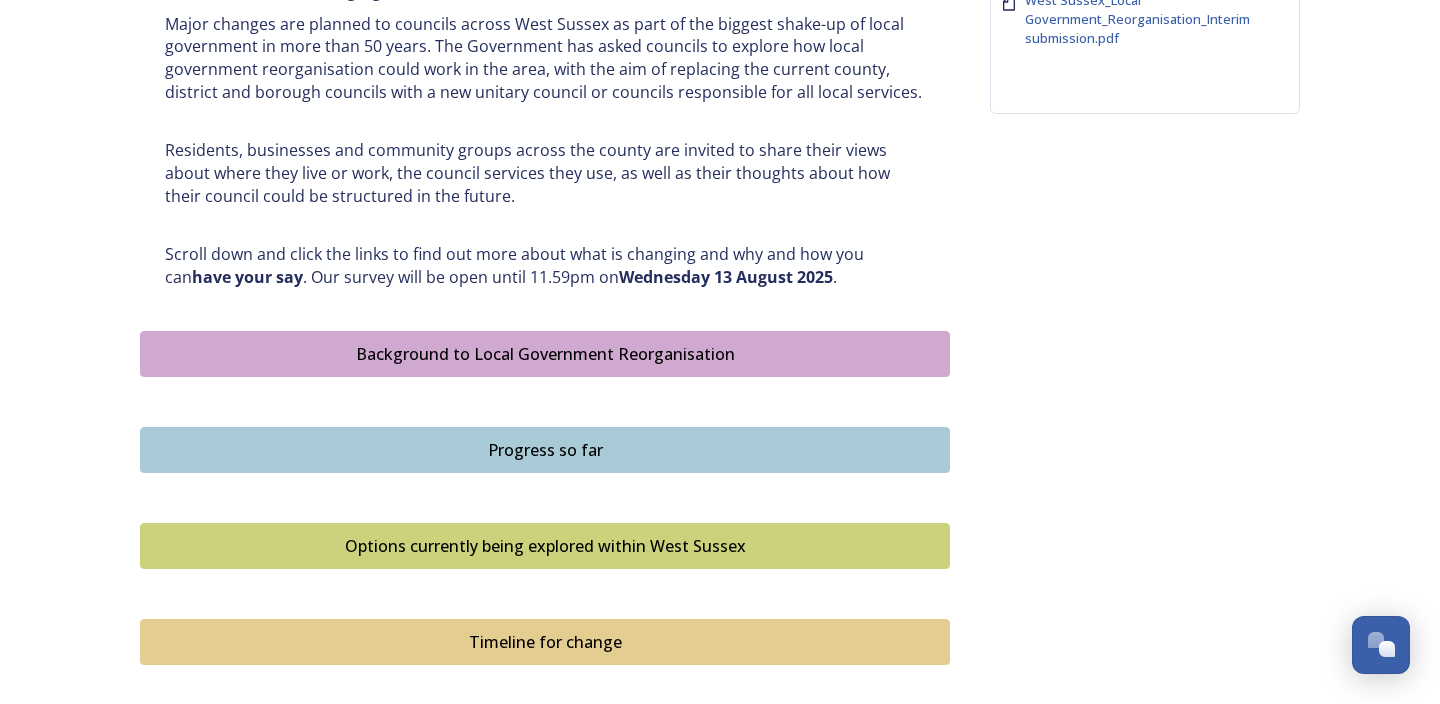 click on "Progress so far" at bounding box center [545, 450] 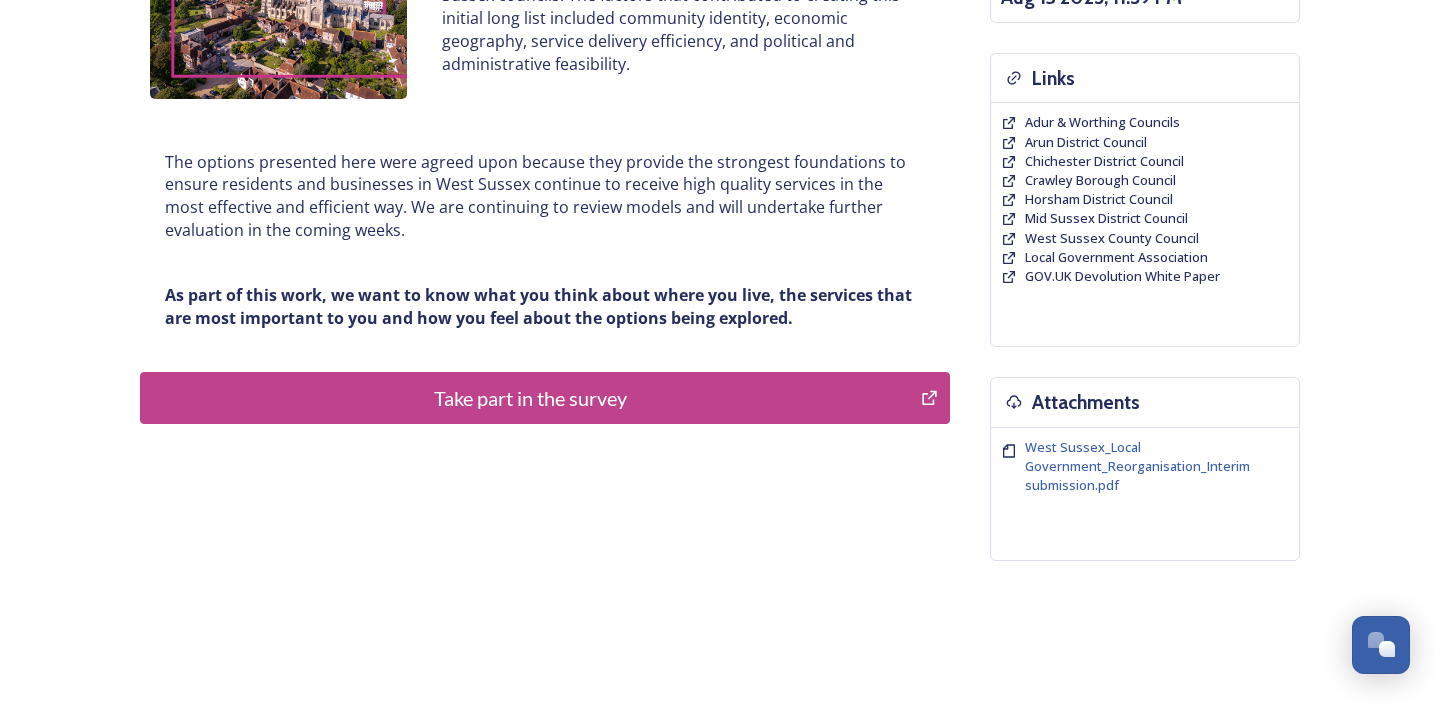 scroll, scrollTop: 477, scrollLeft: 0, axis: vertical 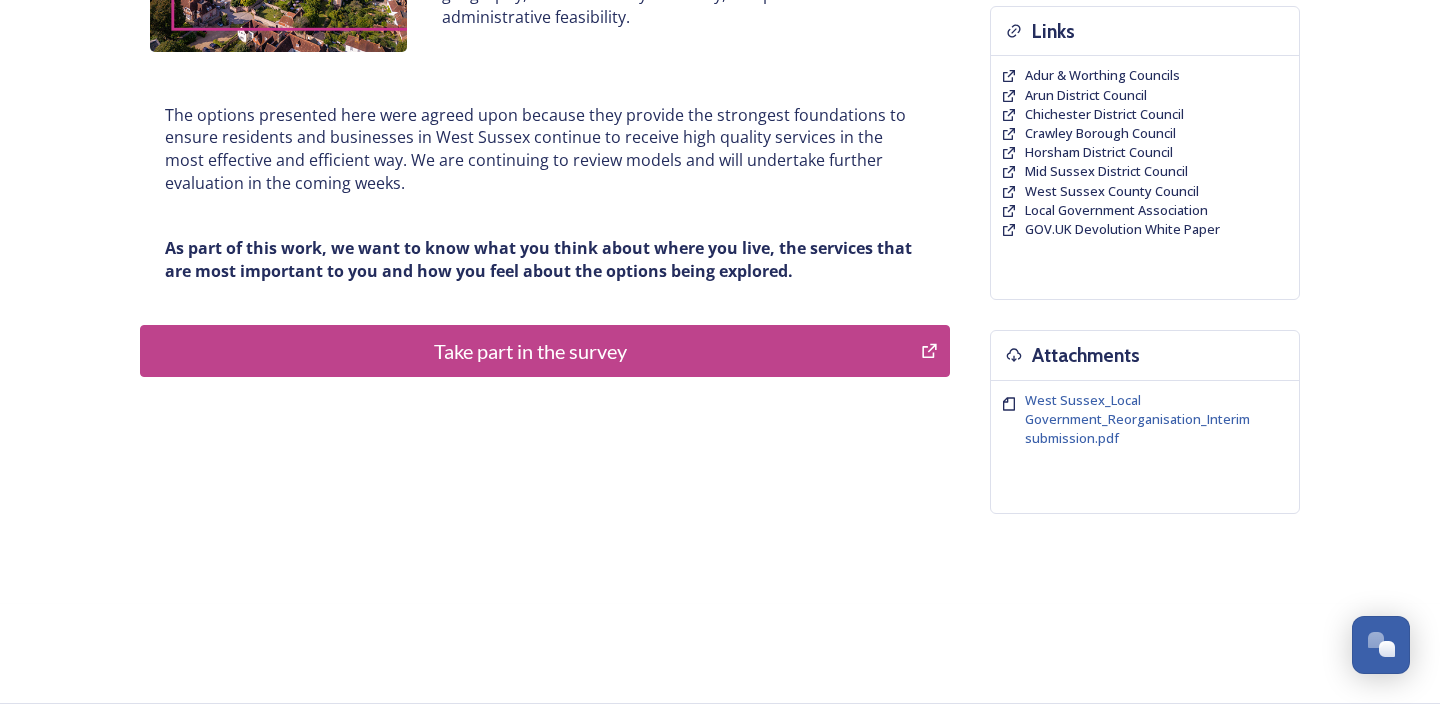 click on "Take part in the survey" at bounding box center (530, 351) 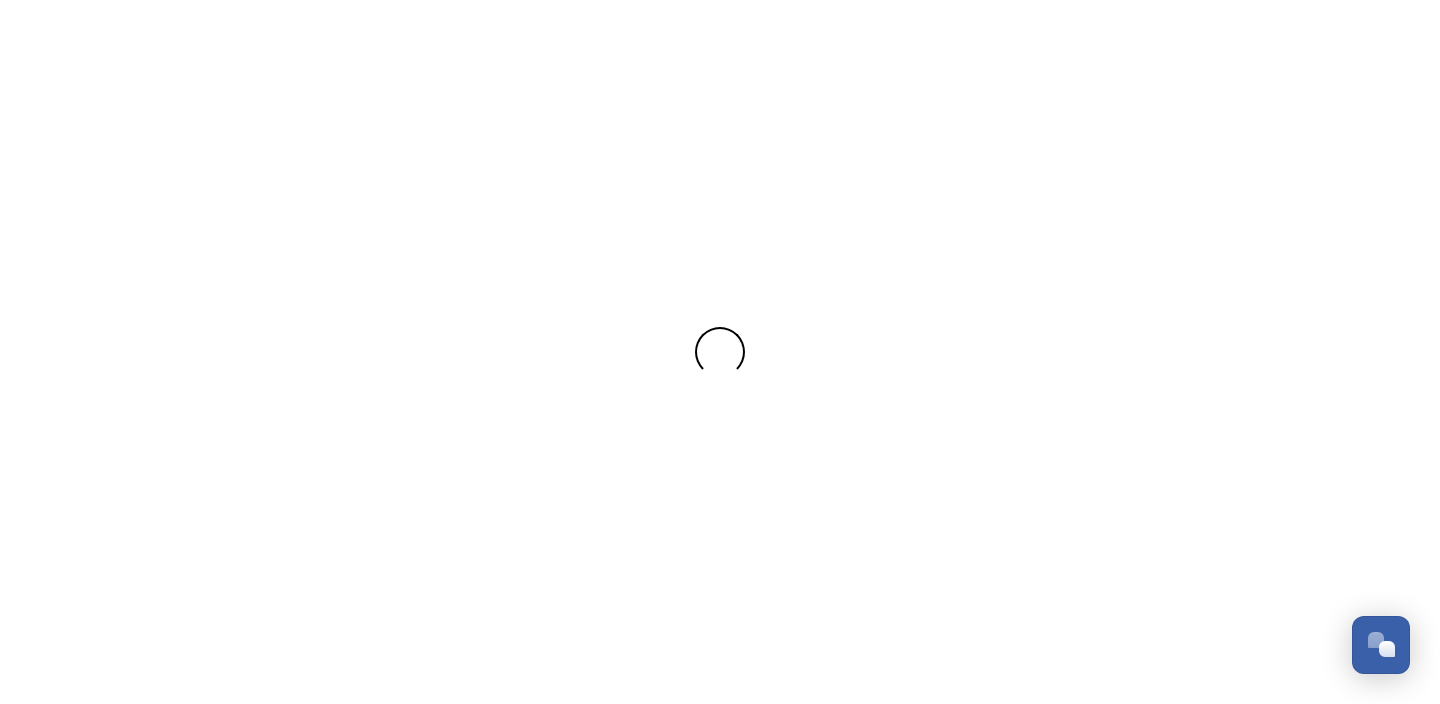 scroll, scrollTop: 0, scrollLeft: 0, axis: both 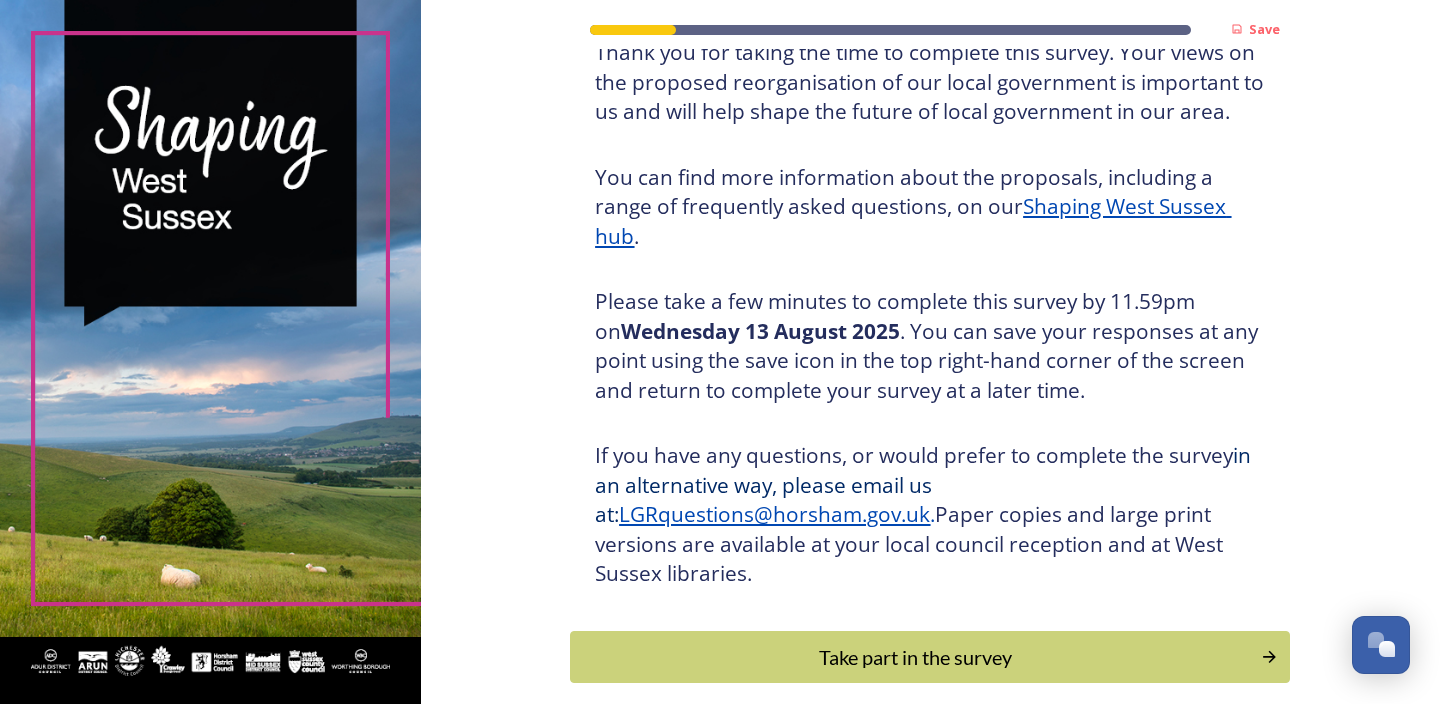 click on "Shaping West Sussex hub" at bounding box center [913, 221] 